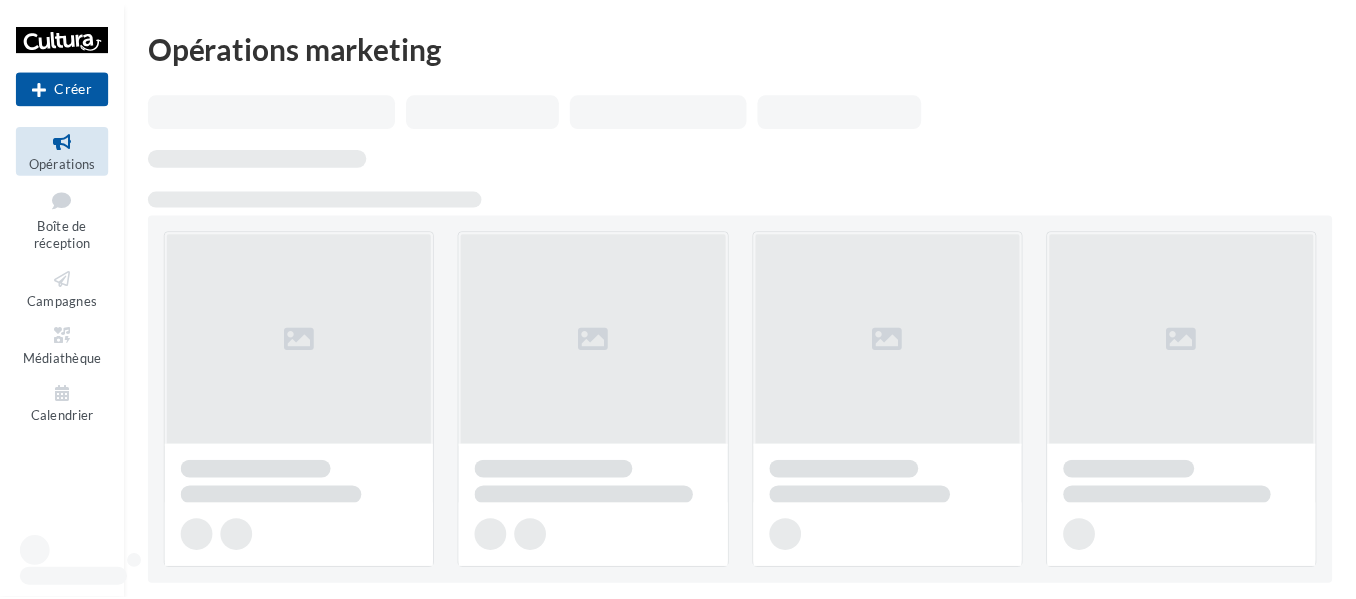 scroll, scrollTop: 0, scrollLeft: 0, axis: both 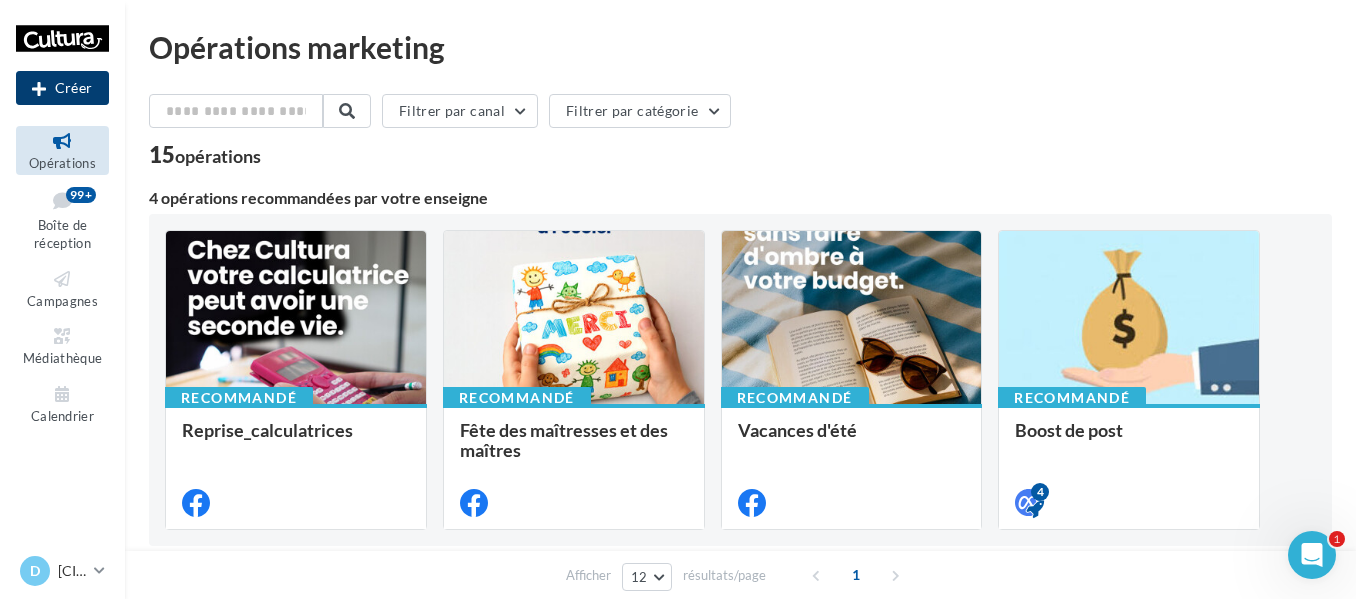 click on "Créer" at bounding box center [62, 88] 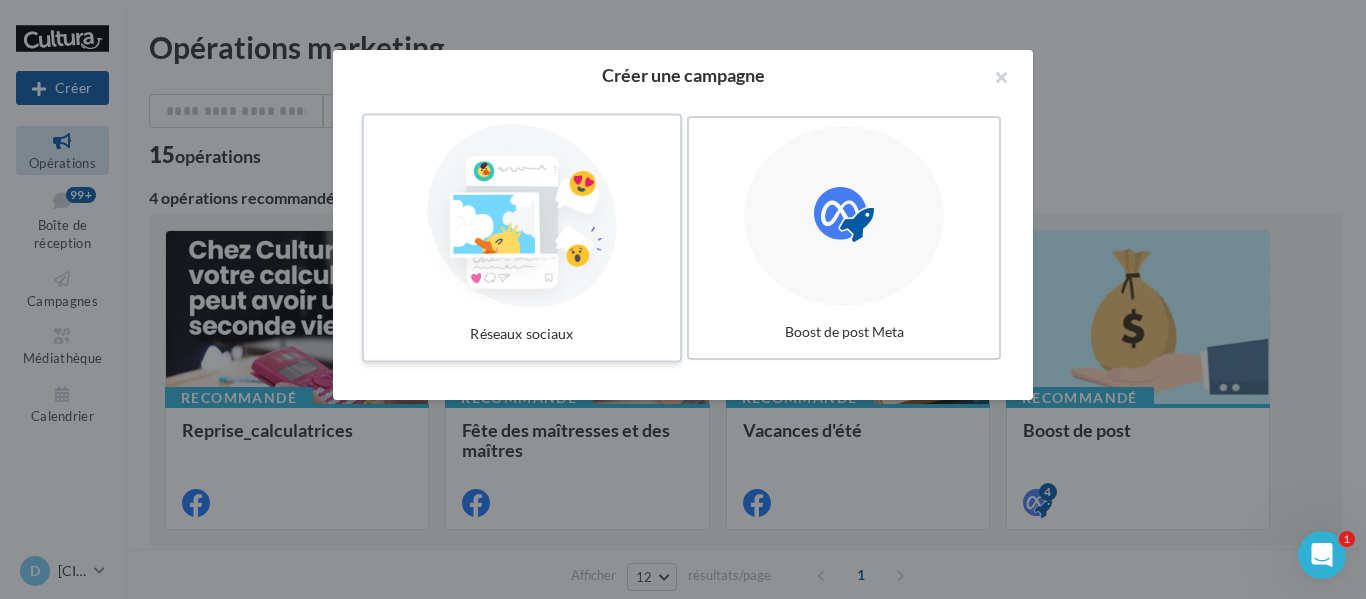 click at bounding box center (522, 216) 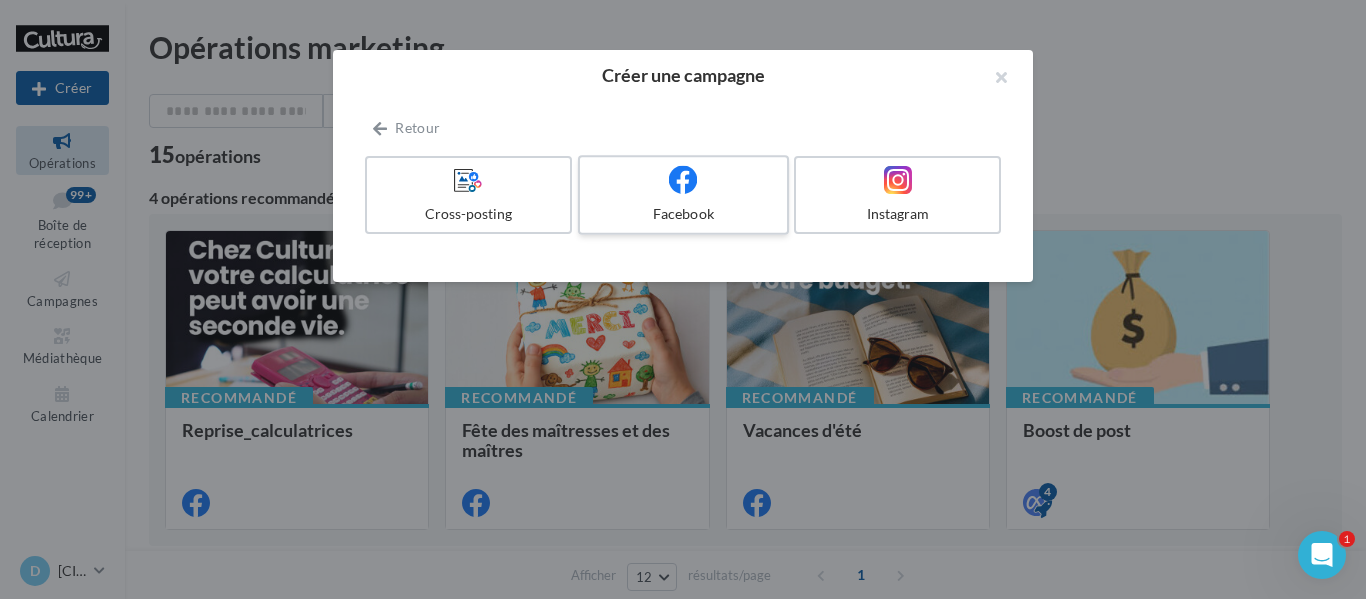 click on "Facebook" at bounding box center [683, 195] 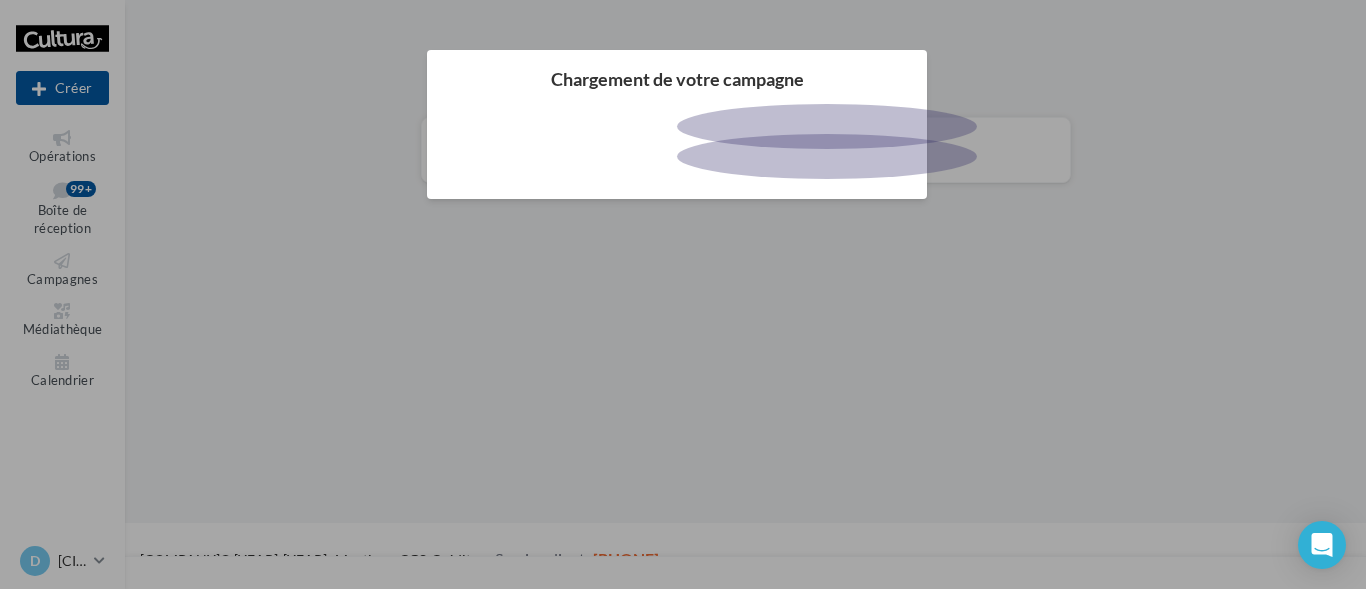 scroll, scrollTop: 0, scrollLeft: 0, axis: both 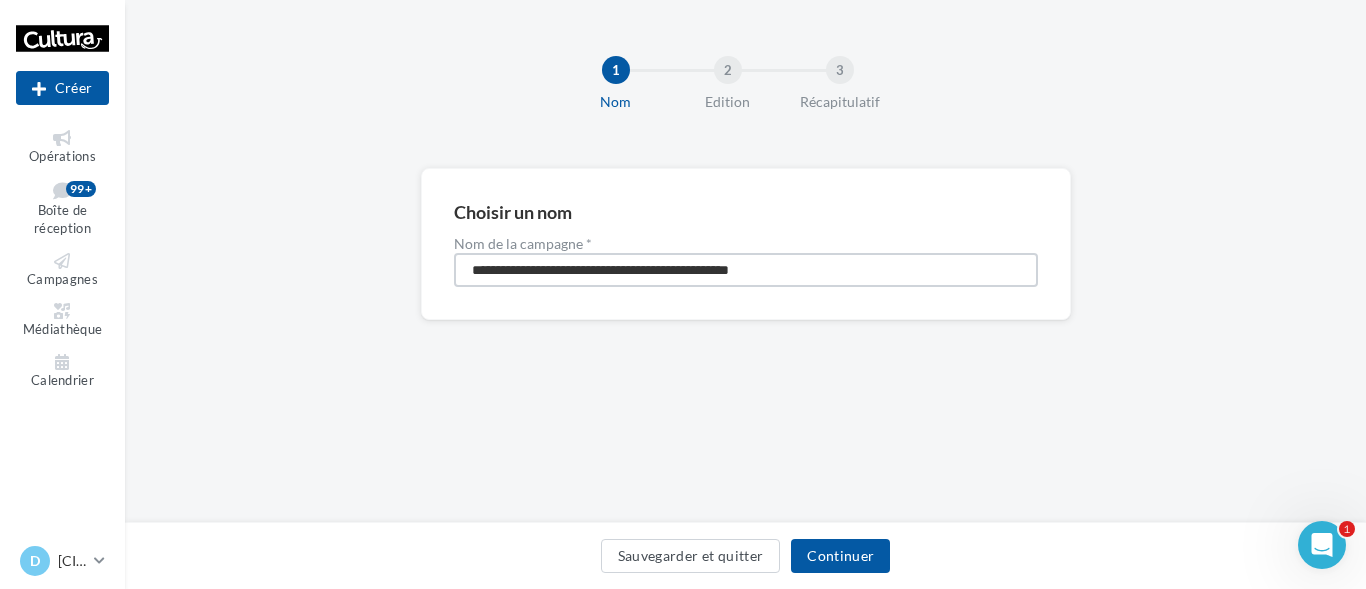 click on "**********" at bounding box center [746, 270] 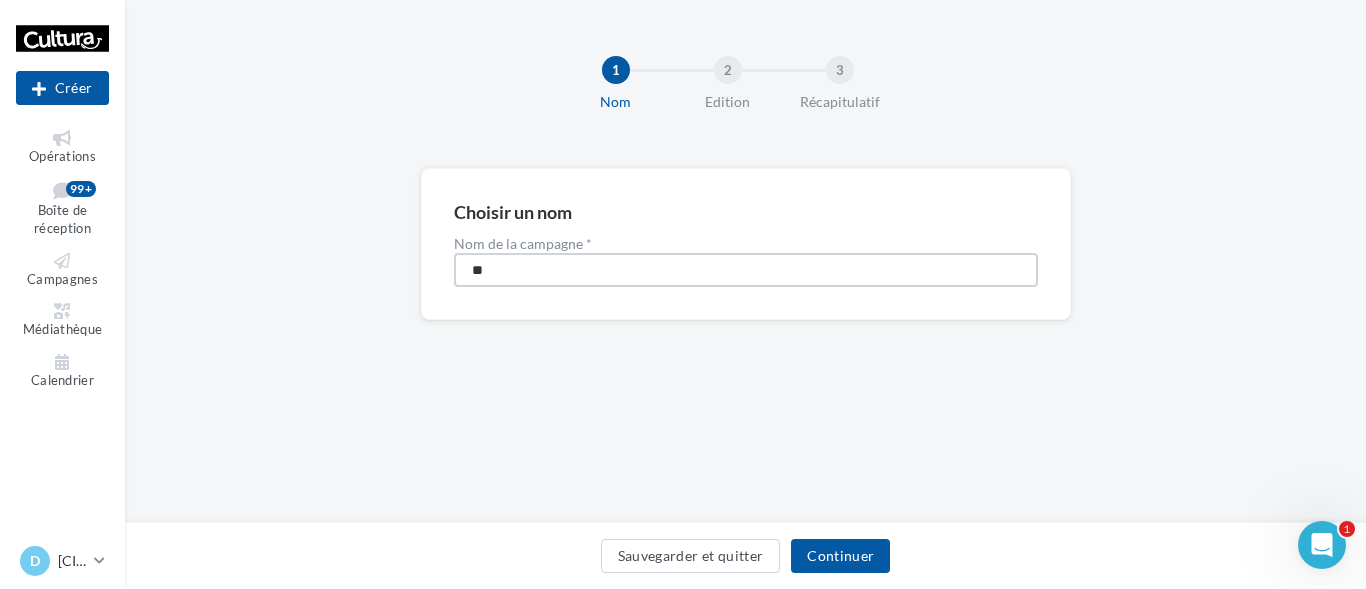 type on "**********" 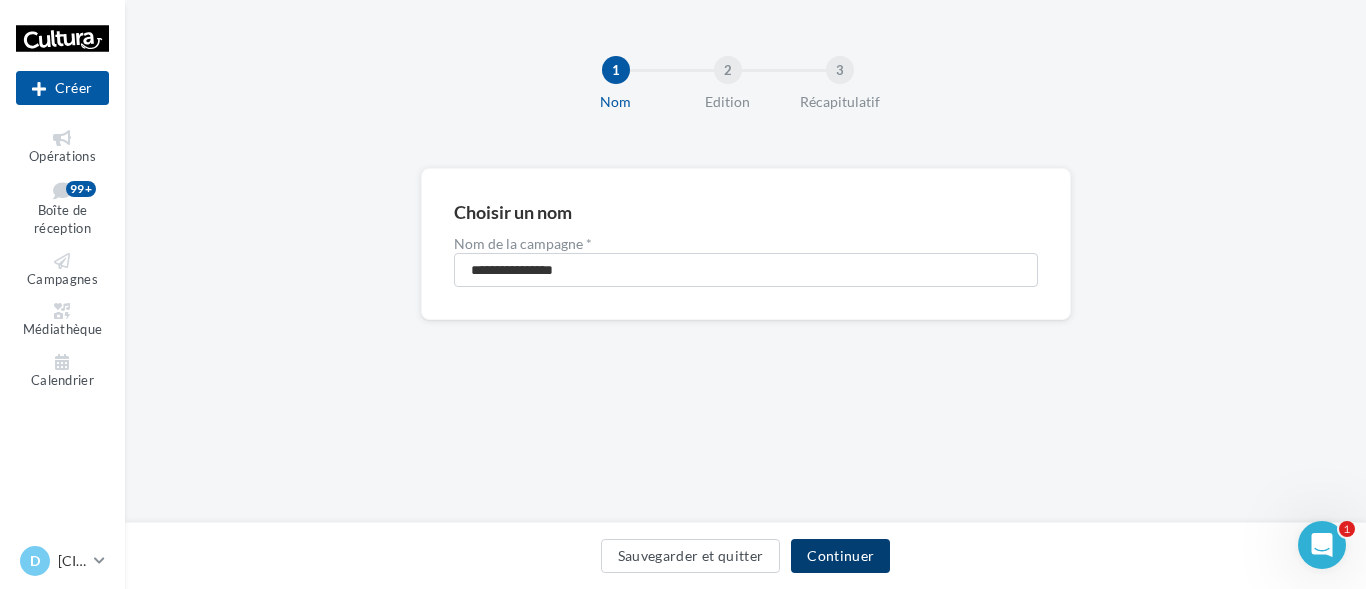 click on "Continuer" at bounding box center [840, 556] 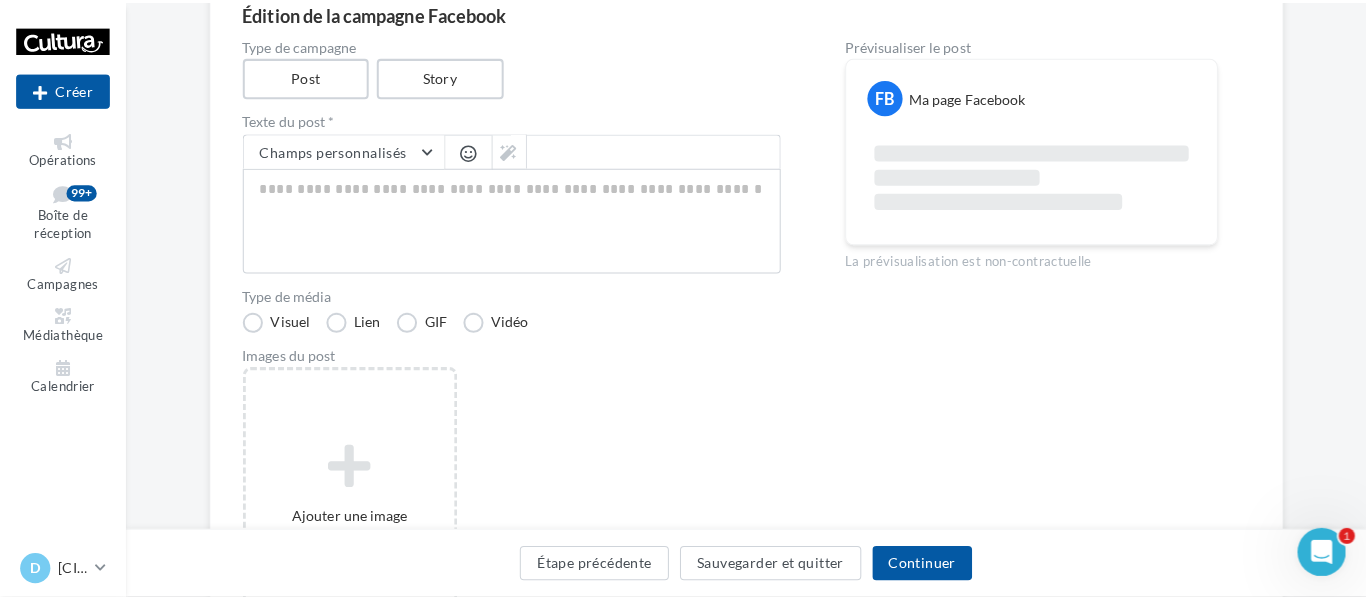 scroll, scrollTop: 200, scrollLeft: 0, axis: vertical 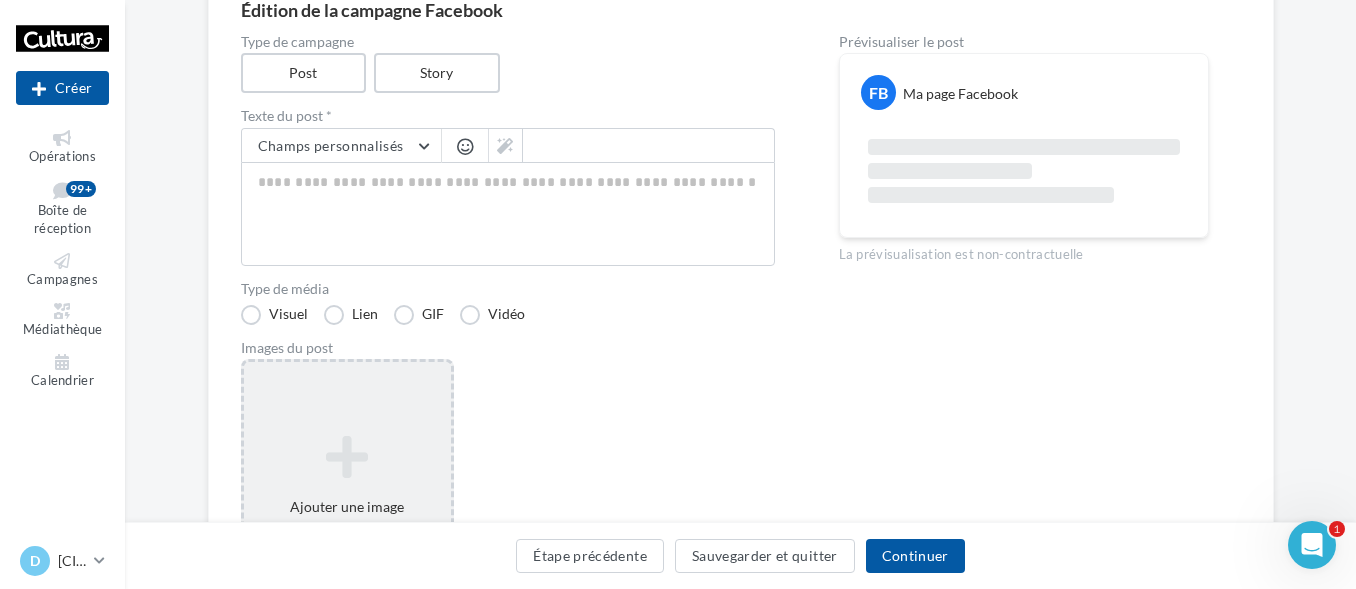 click at bounding box center (347, 457) 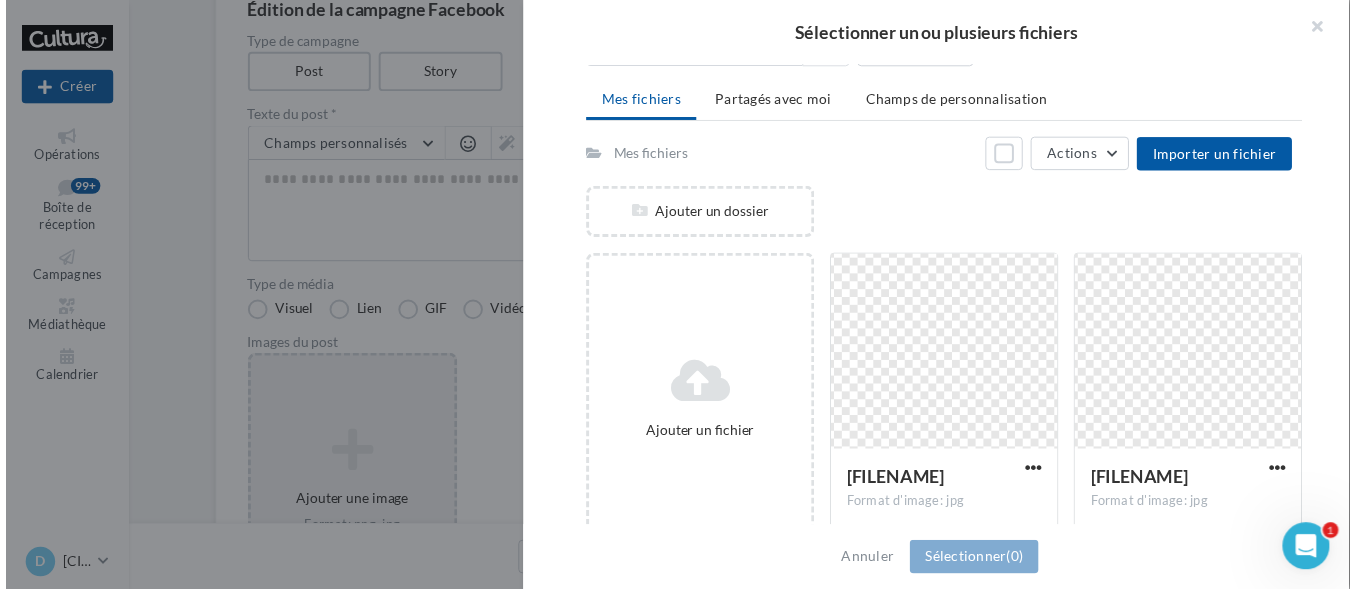 scroll, scrollTop: 136, scrollLeft: 0, axis: vertical 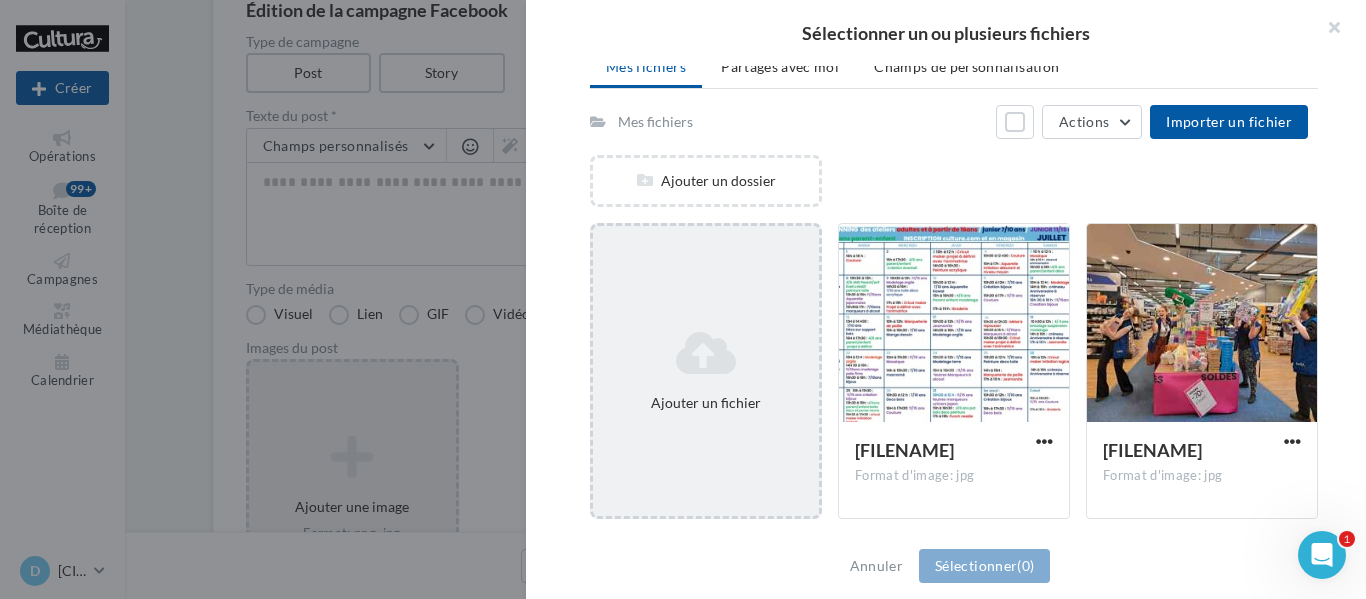 click at bounding box center (706, 353) 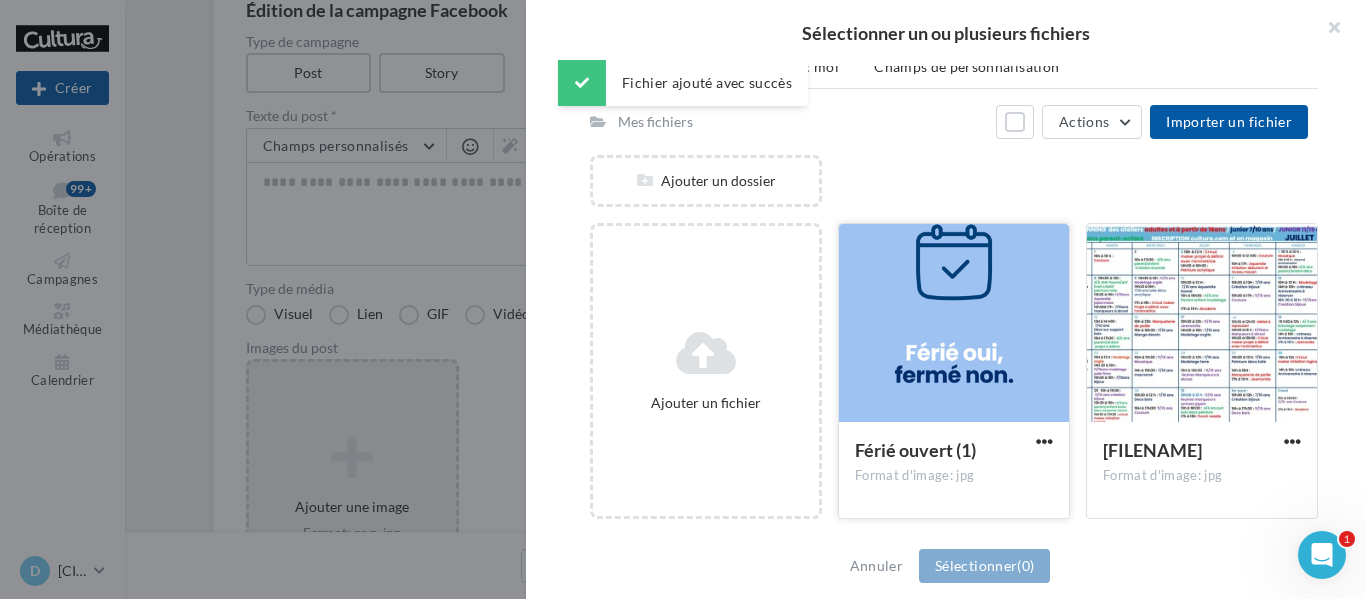 click at bounding box center (954, 324) 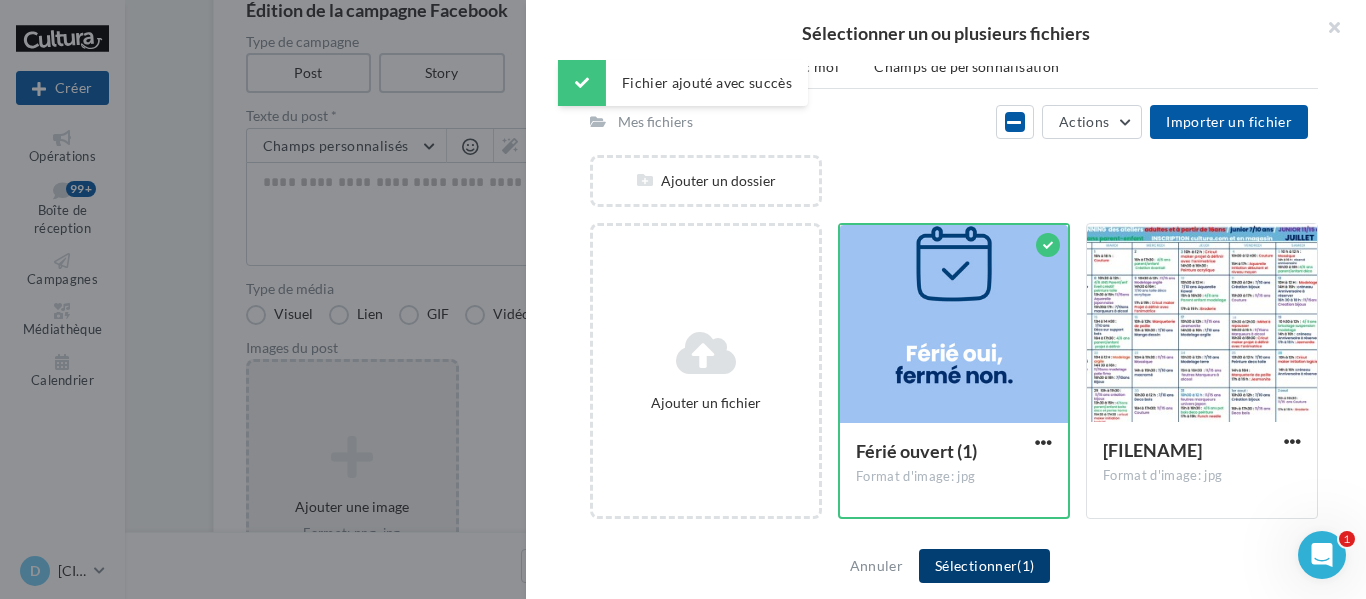 click on "Sélectionner   (1)" at bounding box center [984, 566] 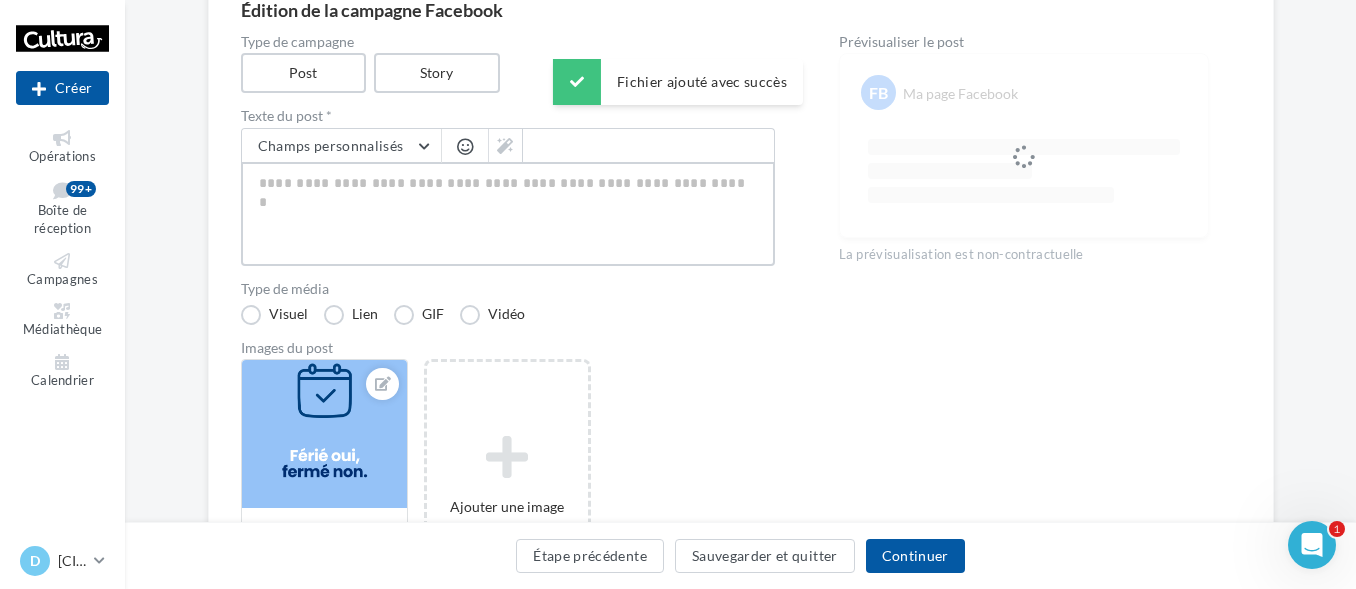 click at bounding box center [508, 214] 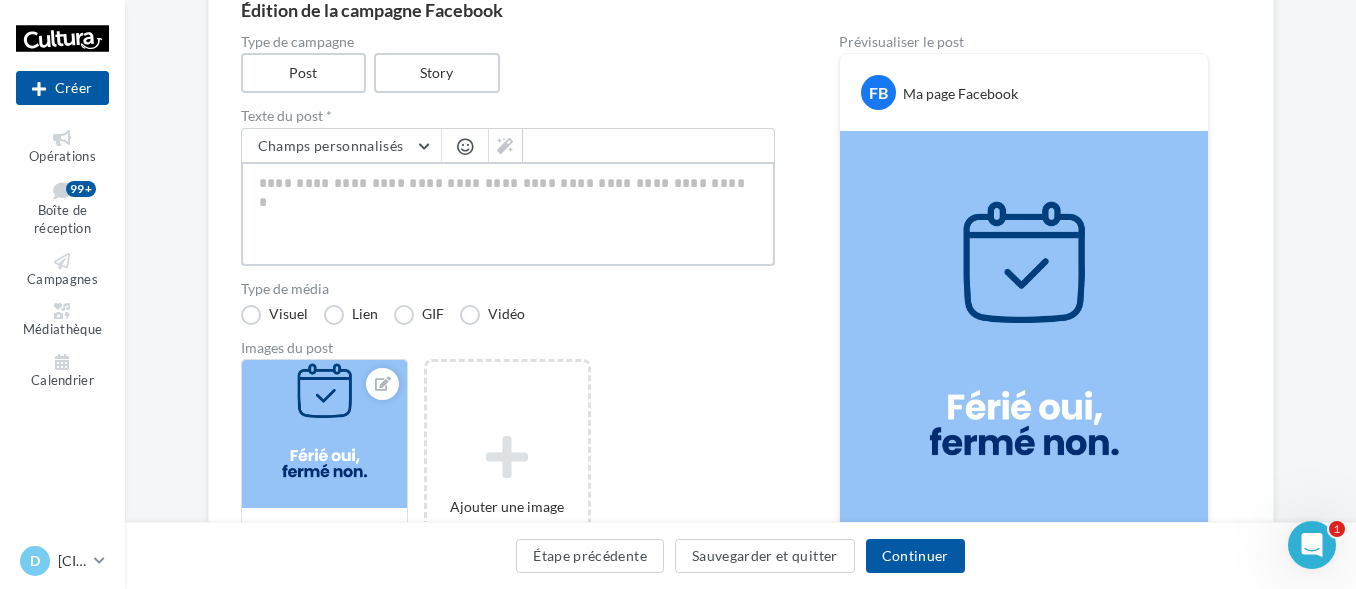 paste on "**********" 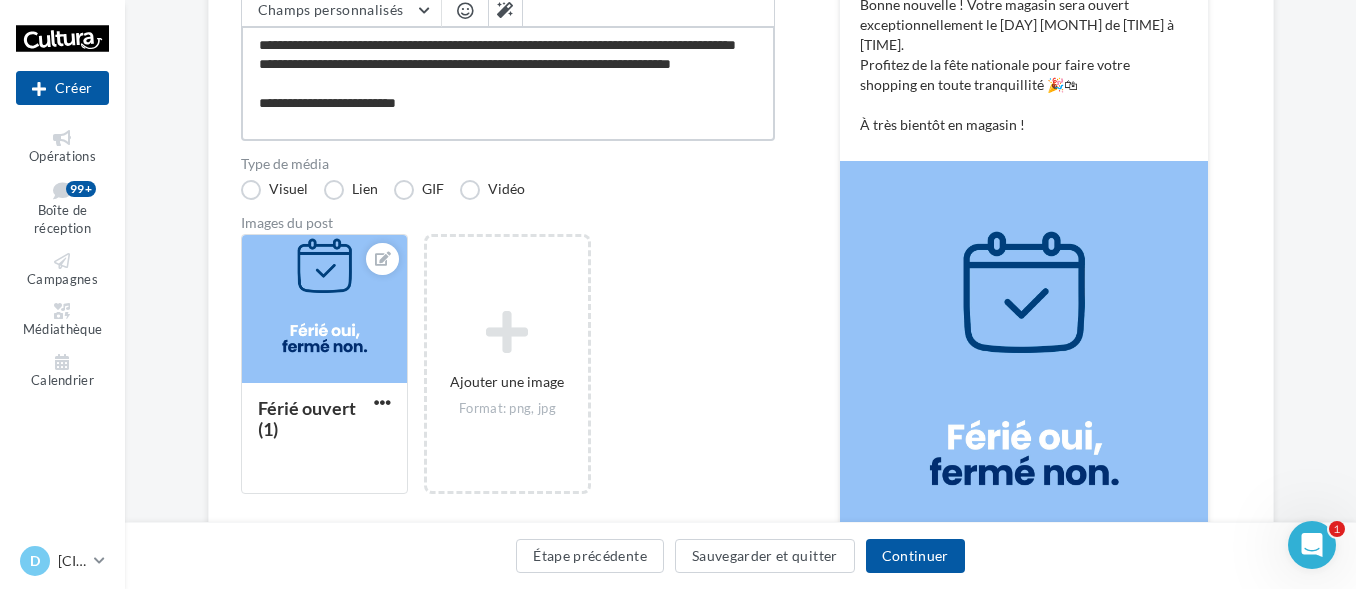 scroll, scrollTop: 42, scrollLeft: 0, axis: vertical 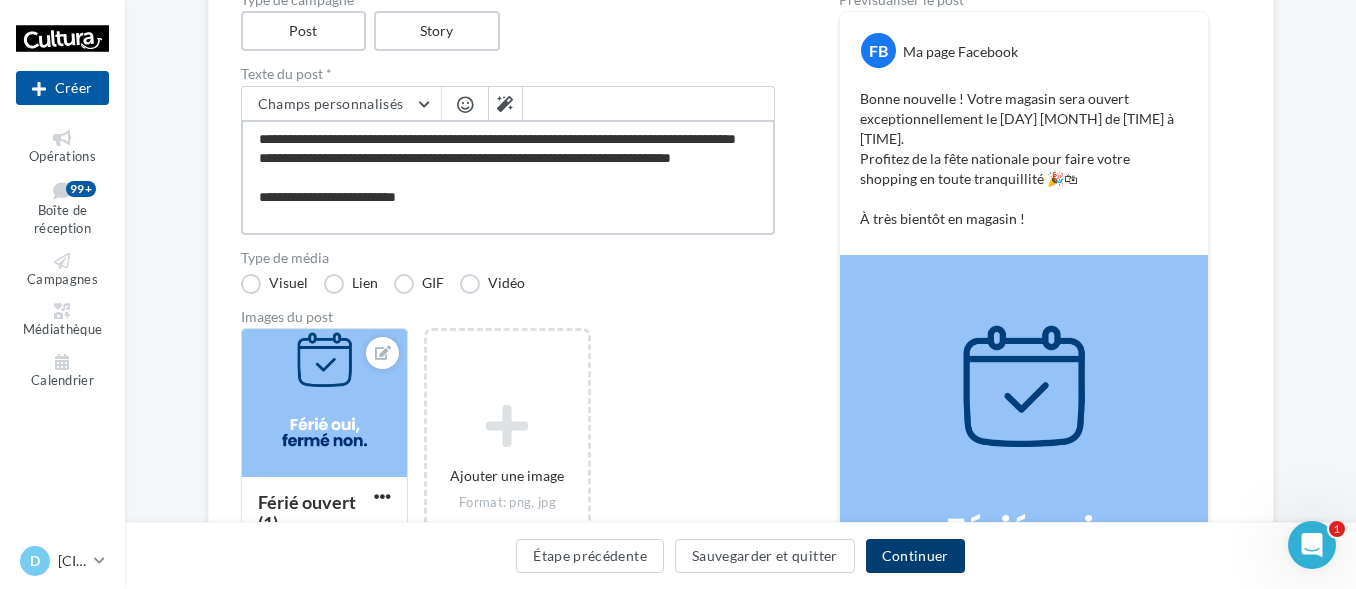 type on "**********" 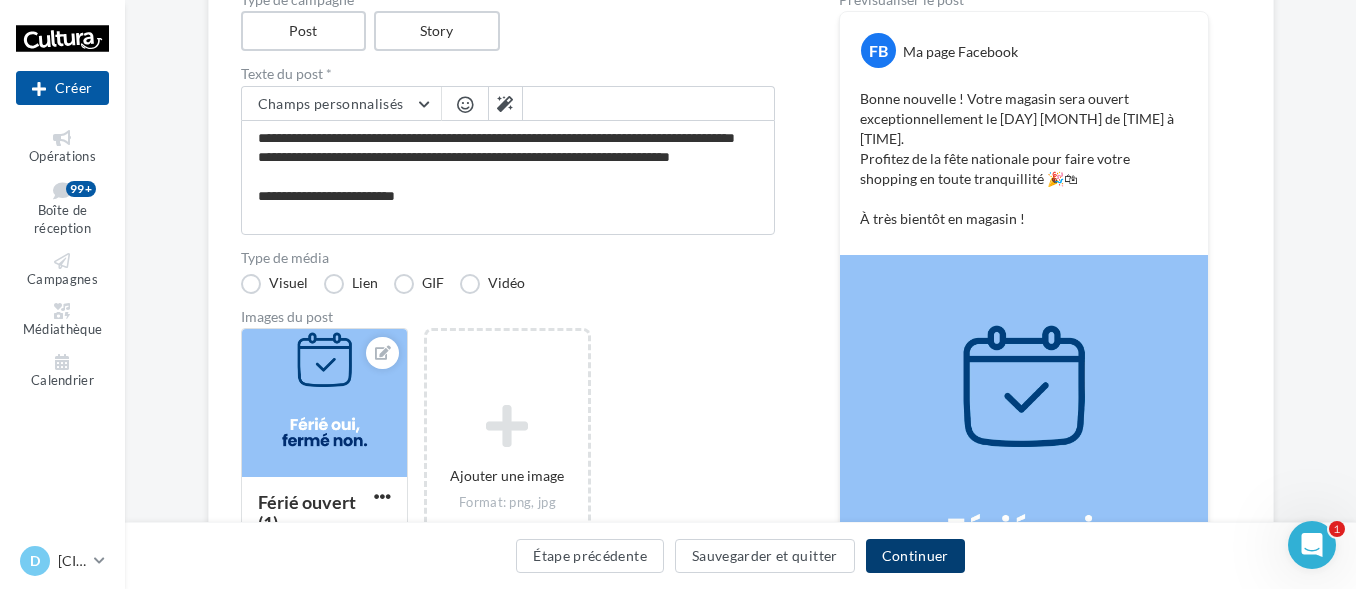 click on "Continuer" at bounding box center [915, 556] 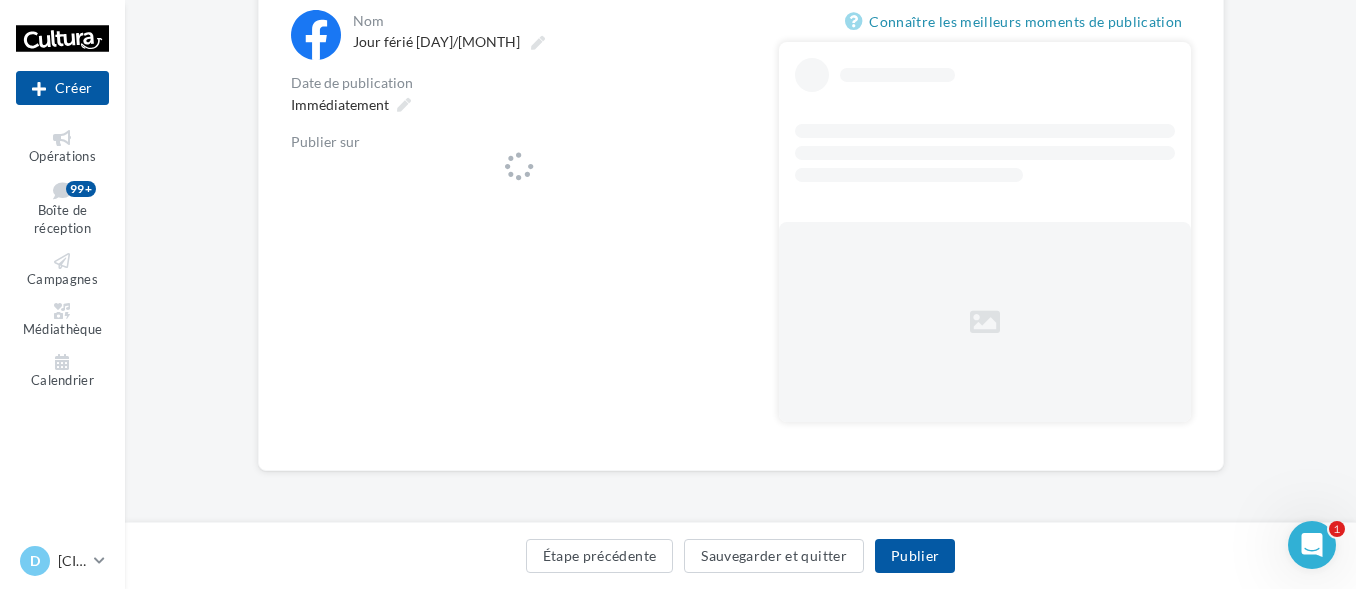 scroll, scrollTop: 0, scrollLeft: 0, axis: both 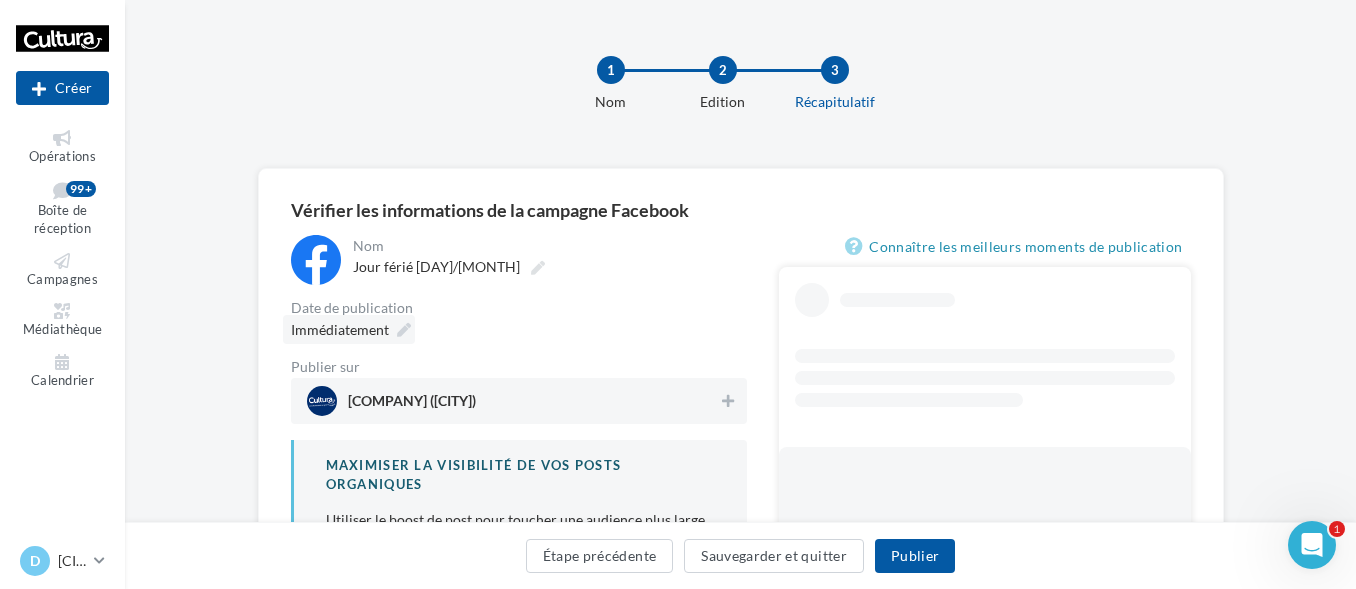 click on "Immédiatement" at bounding box center [340, 329] 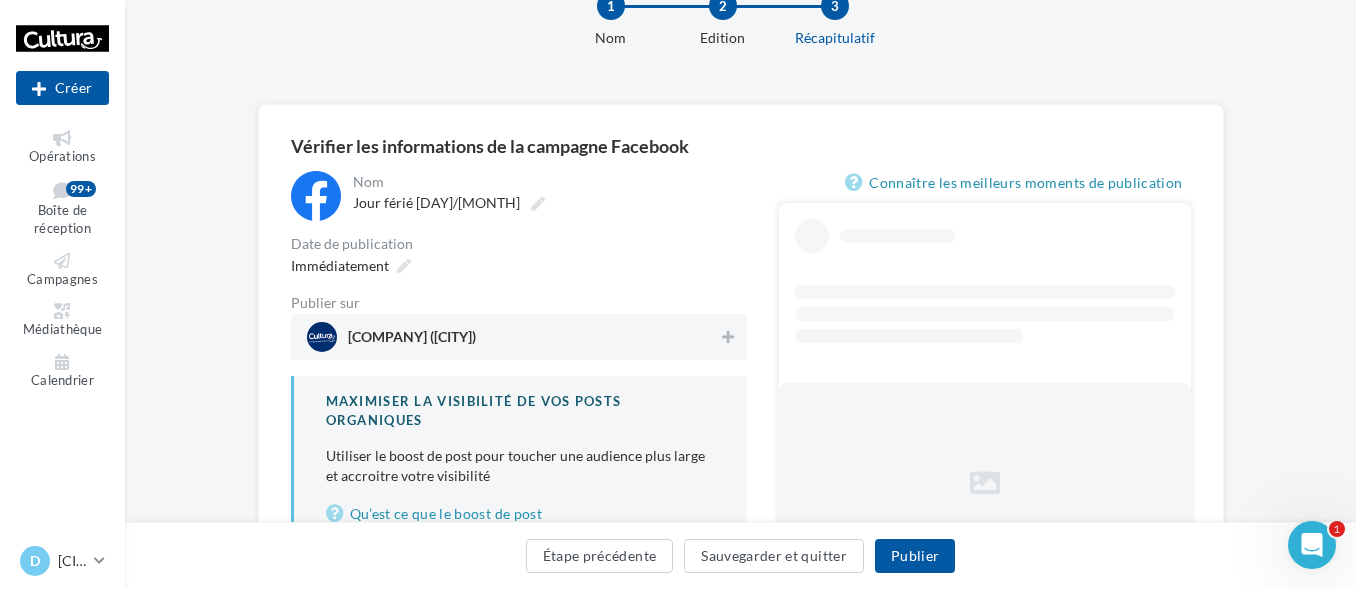 scroll, scrollTop: 100, scrollLeft: 0, axis: vertical 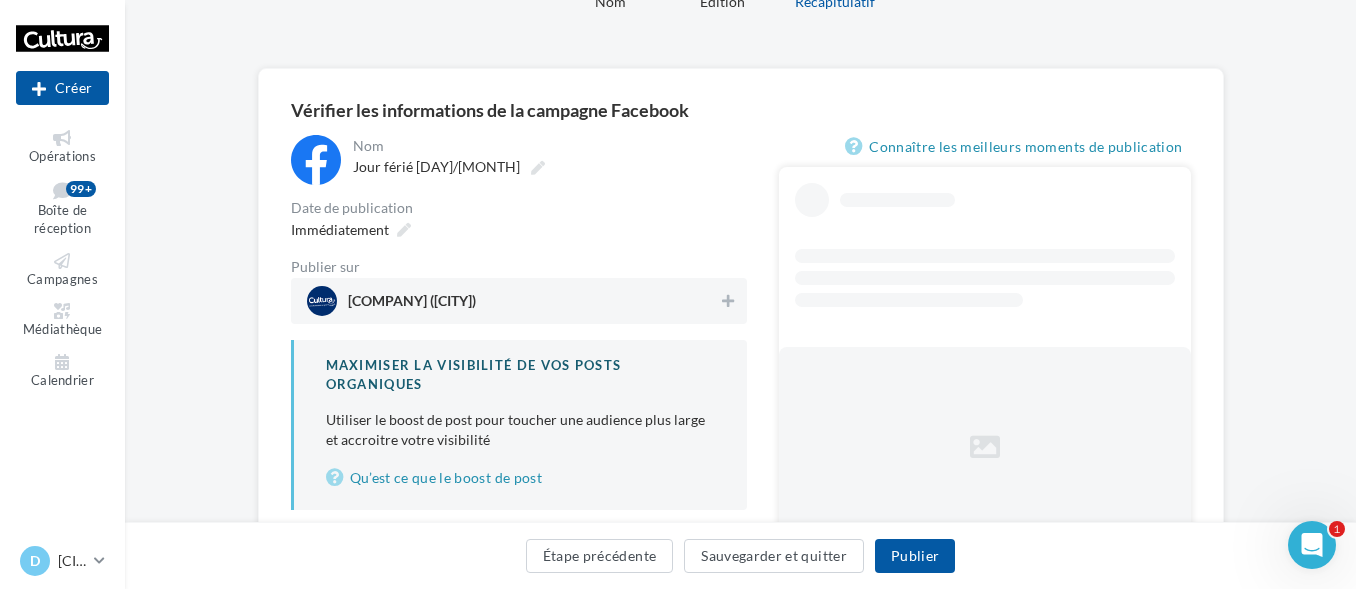 click on "Cultura Dijon (Dijon)" at bounding box center [412, 305] 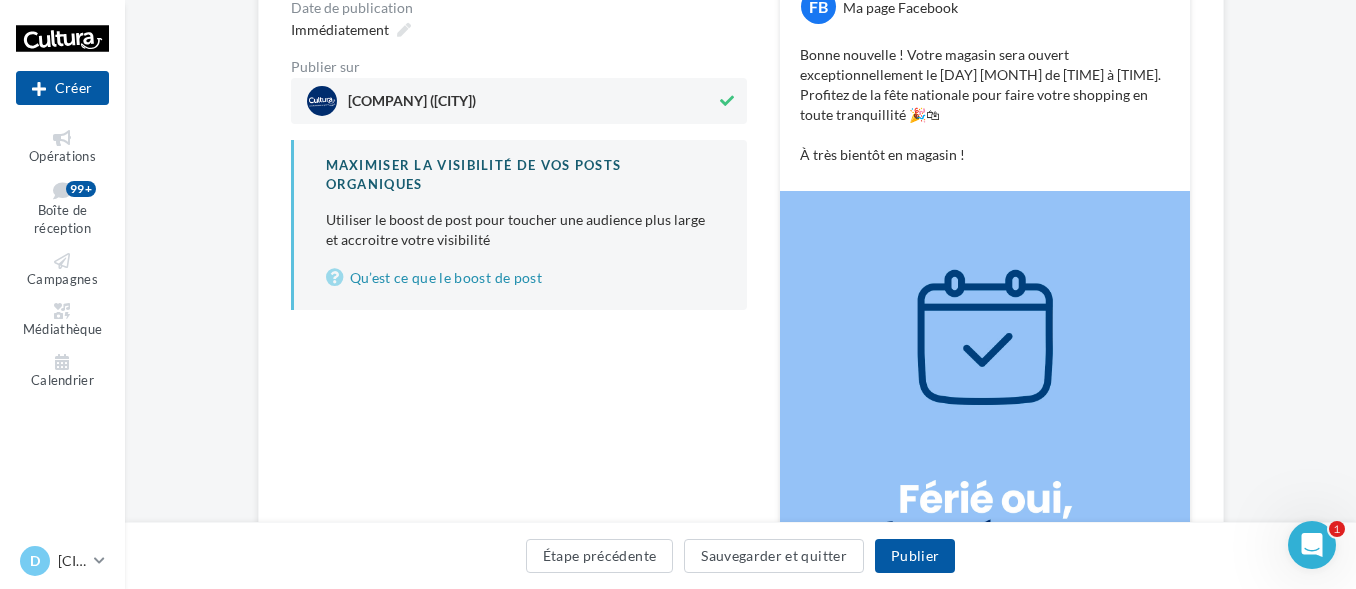 scroll, scrollTop: 100, scrollLeft: 0, axis: vertical 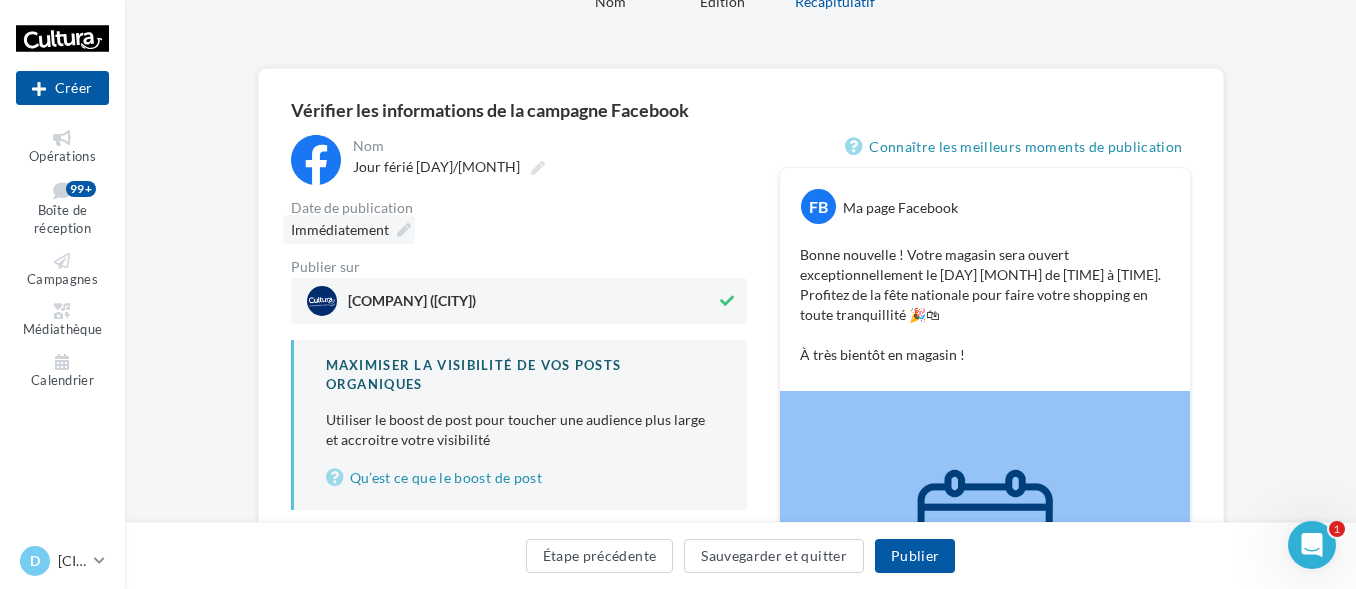 click on "Immédiatement" at bounding box center (340, 229) 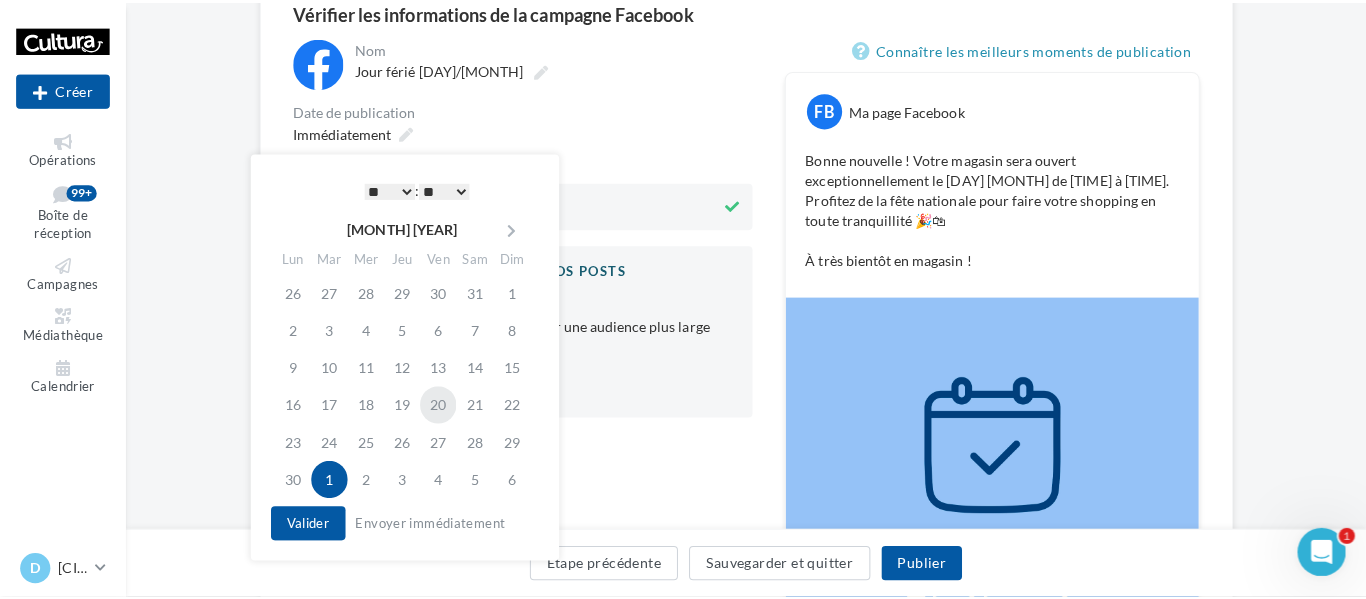 scroll, scrollTop: 200, scrollLeft: 0, axis: vertical 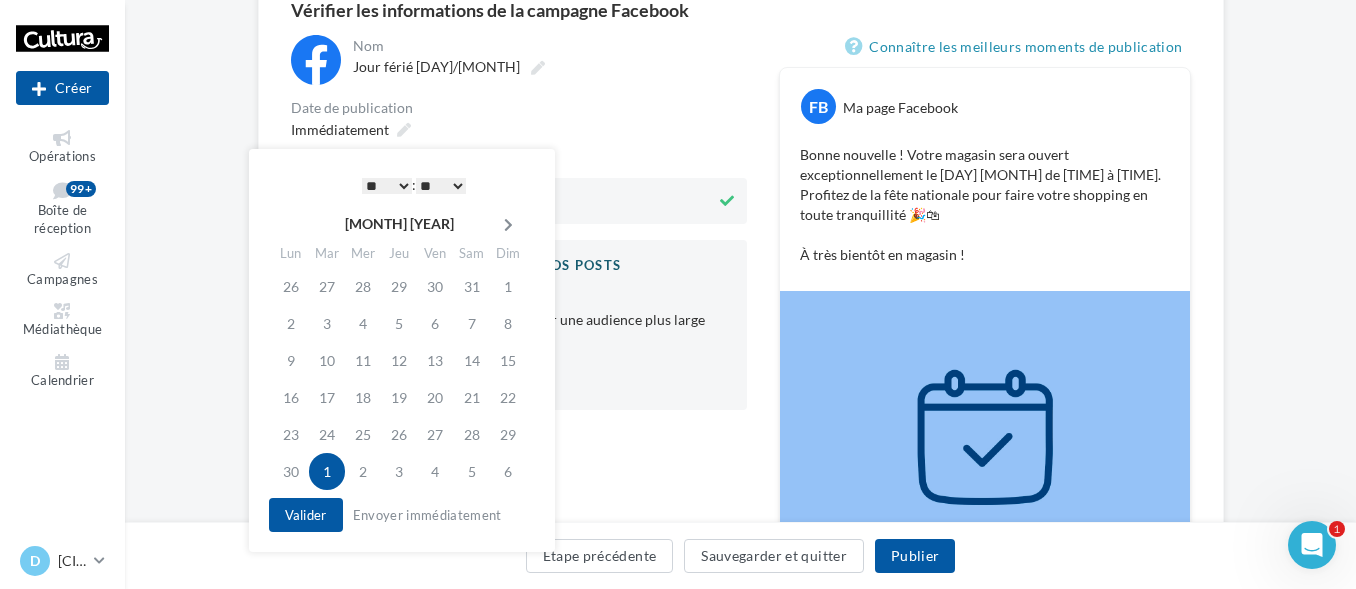 click at bounding box center (508, 225) 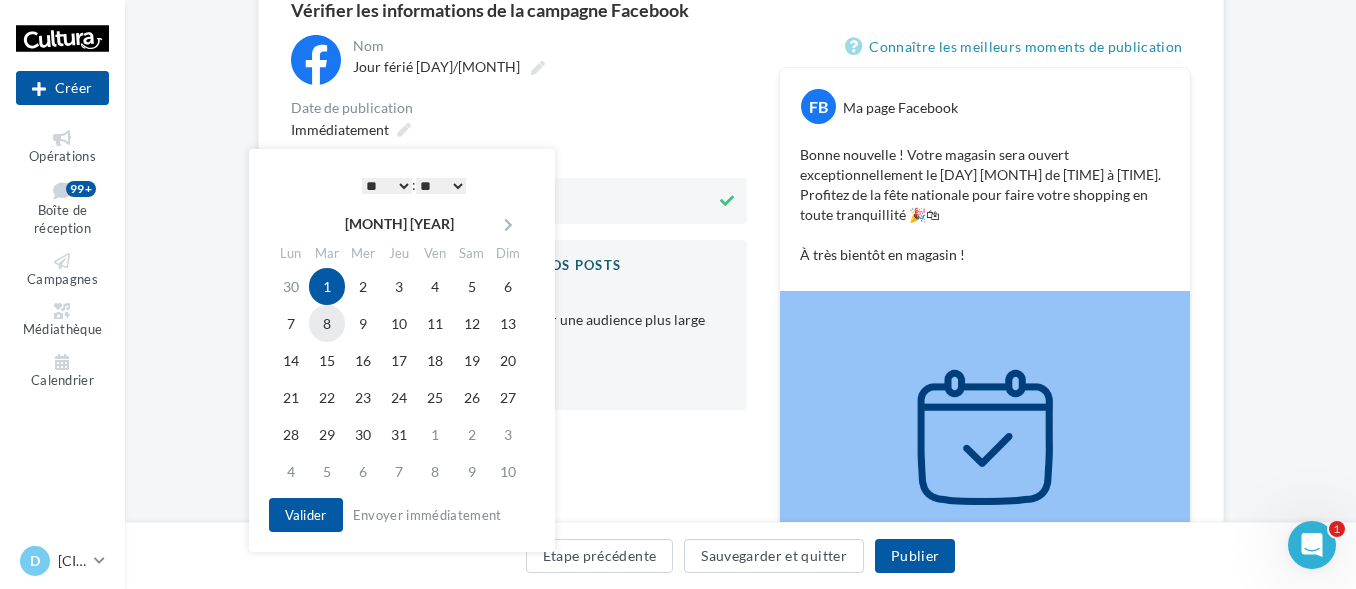 click on "8" at bounding box center [327, 286] 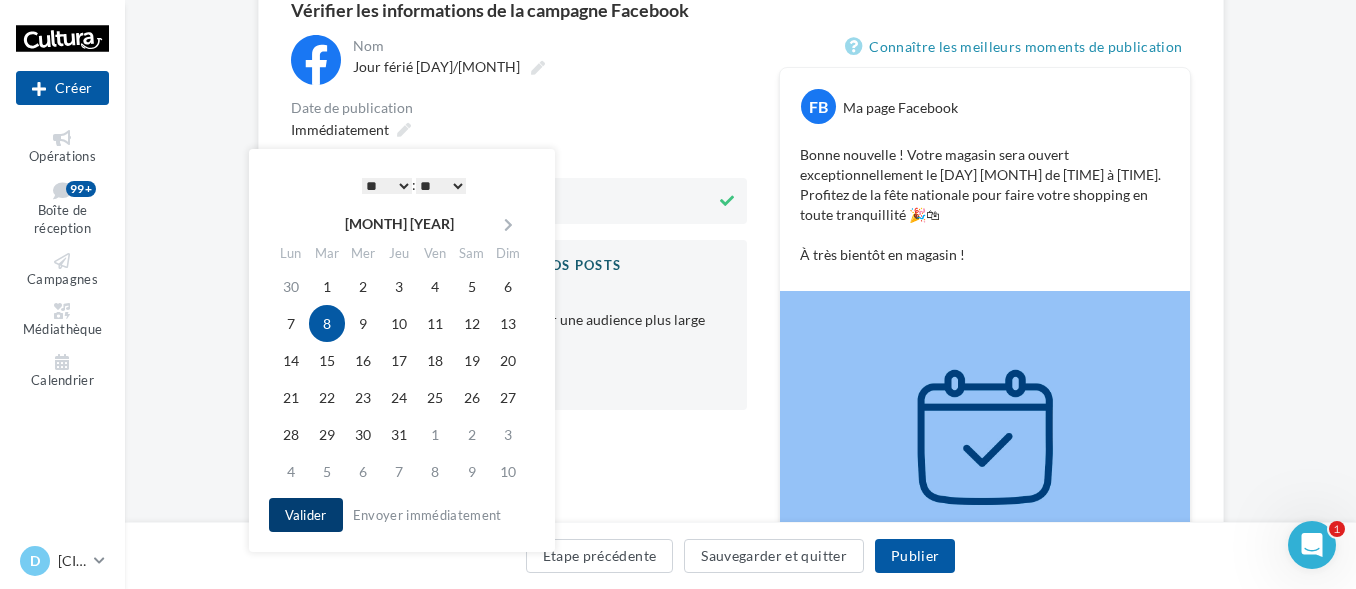 click on "Valider" at bounding box center [306, 515] 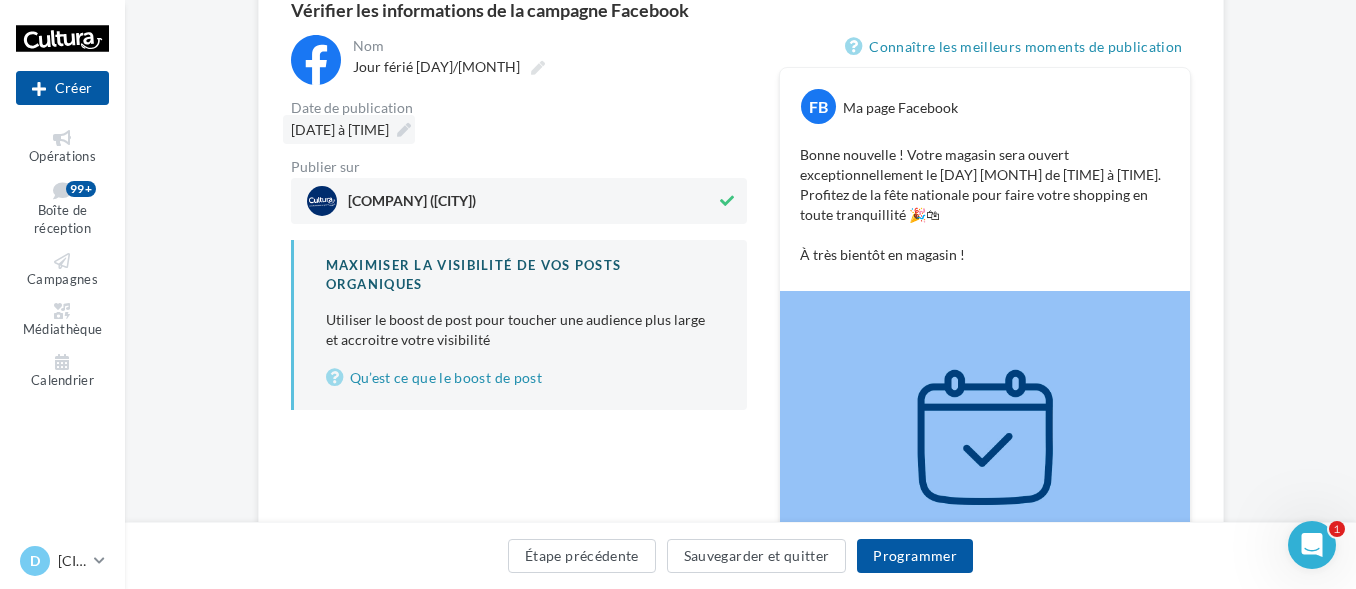click on "08/07/2025 à 10:00" at bounding box center [340, 129] 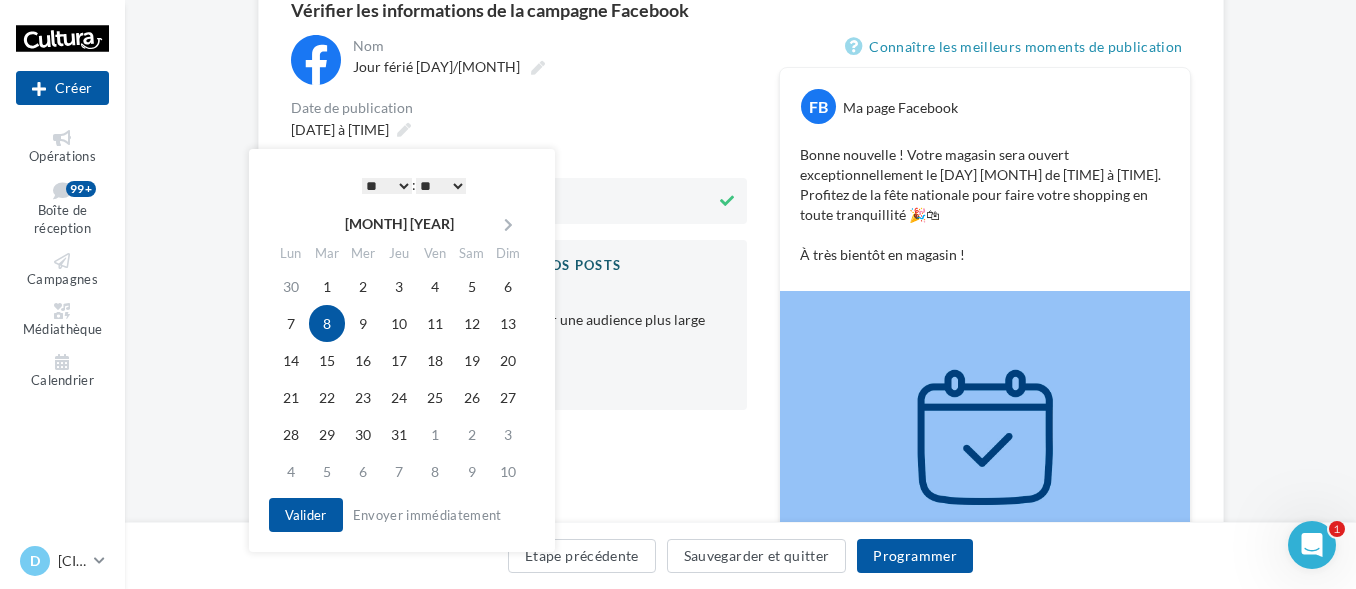 click on "* * * * * * * * * * ** ** ** ** ** ** ** ** ** ** ** ** ** **" at bounding box center (387, 186) 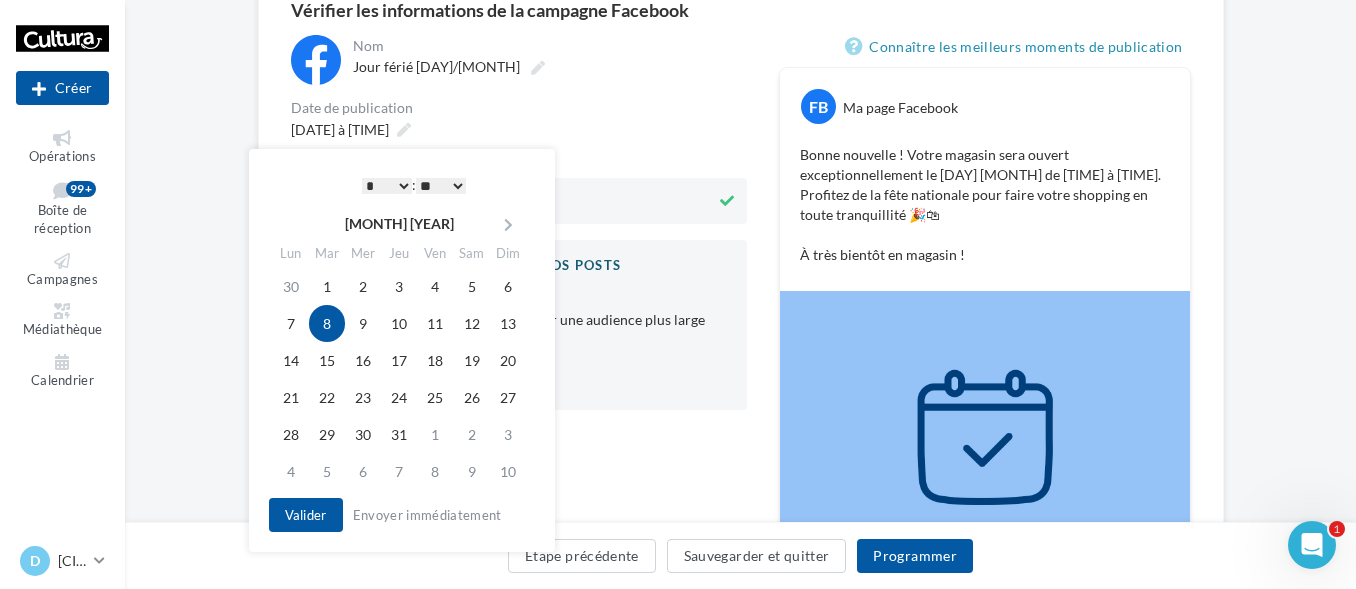 click on "** ** ** ** ** **" at bounding box center (441, 186) 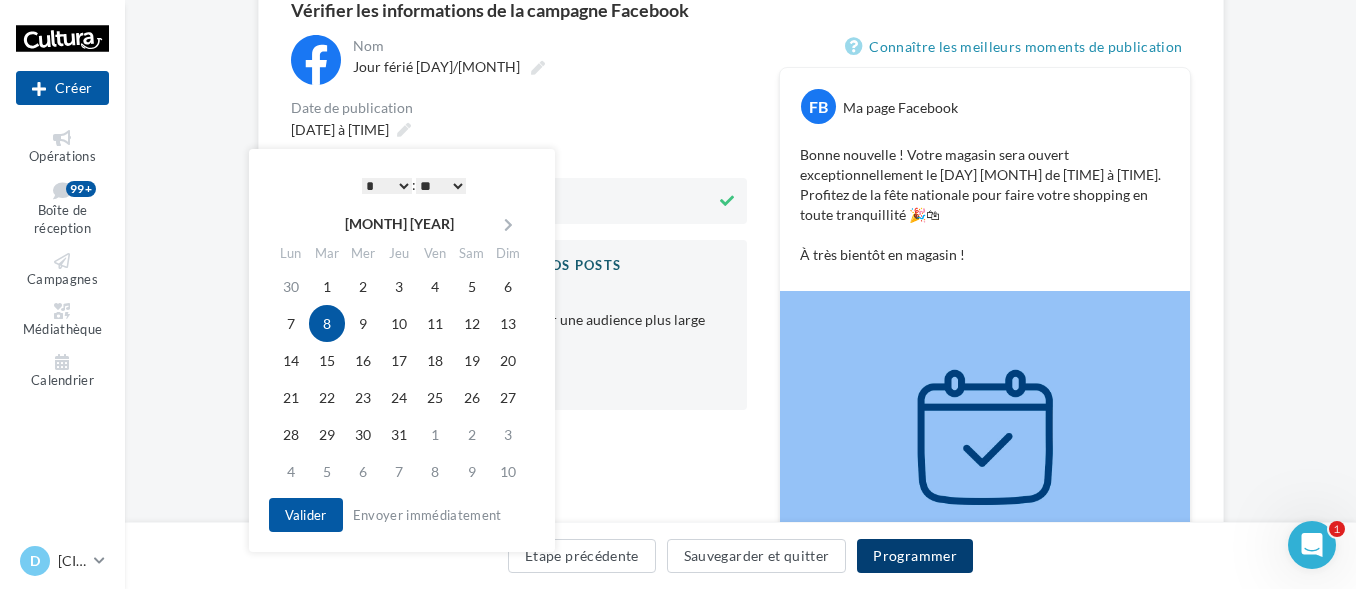 click on "Programmer" at bounding box center [915, 556] 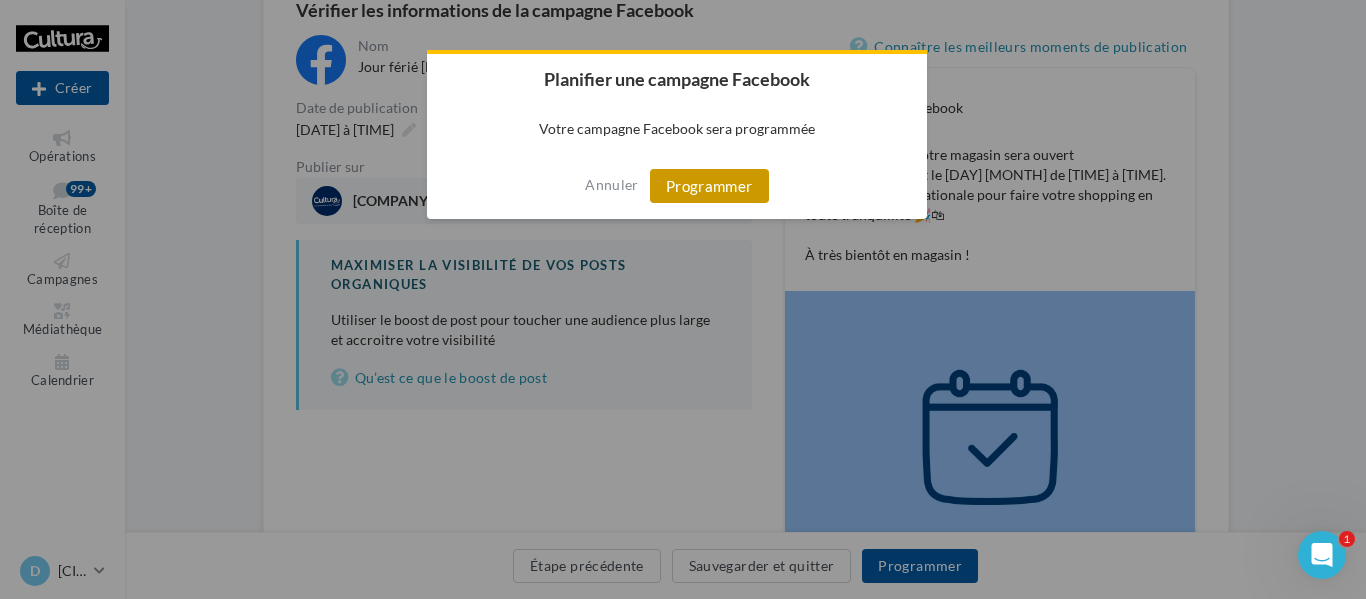 click on "Programmer" at bounding box center (709, 186) 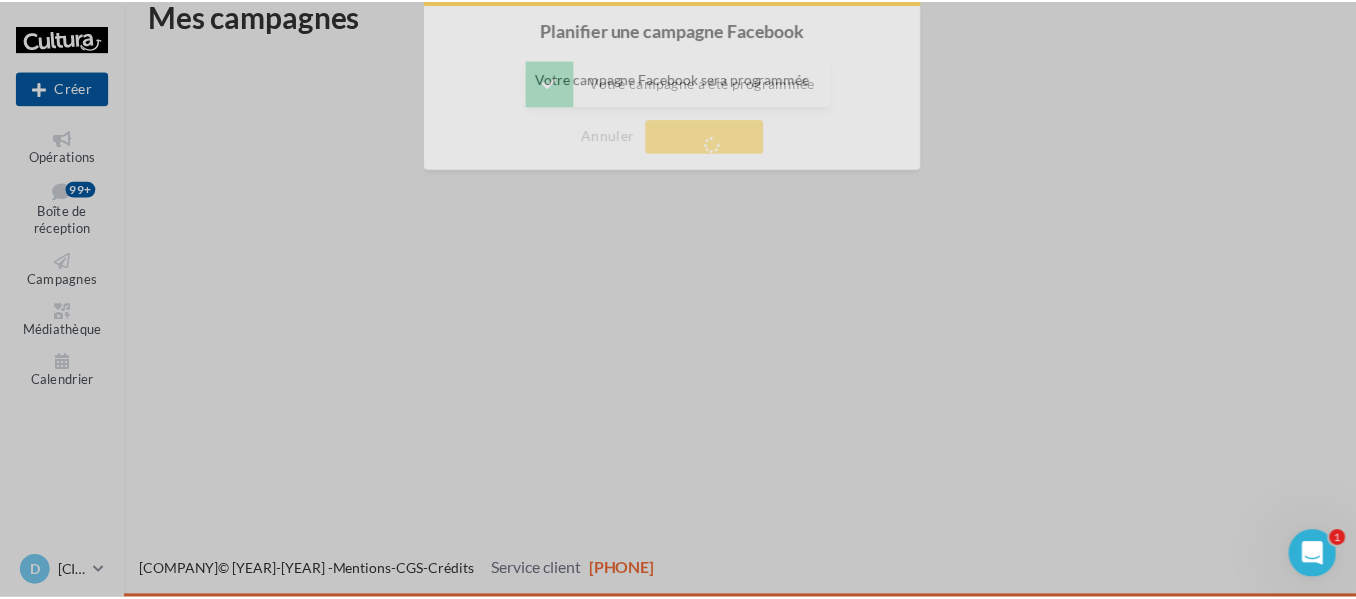 scroll, scrollTop: 32, scrollLeft: 0, axis: vertical 